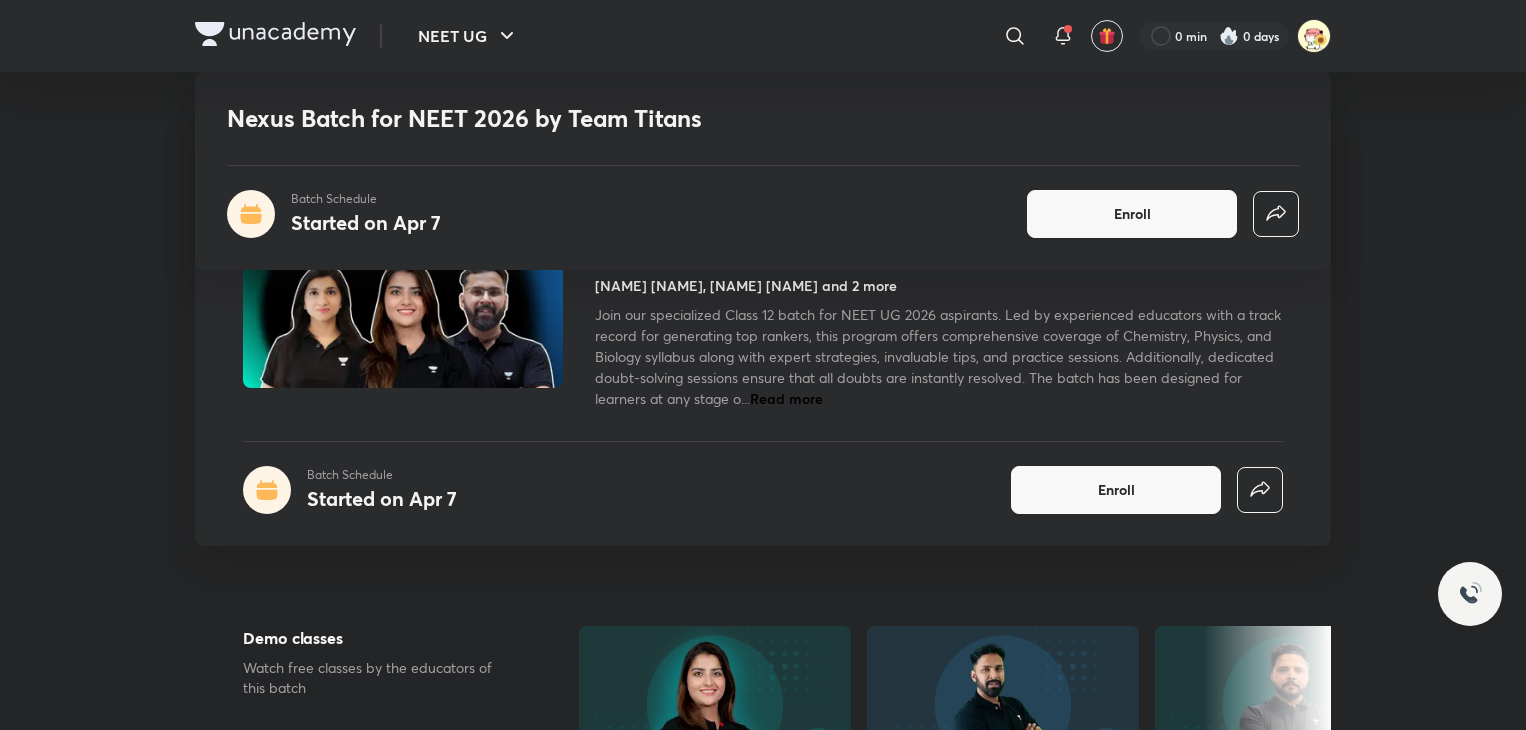 scroll, scrollTop: 1210, scrollLeft: 0, axis: vertical 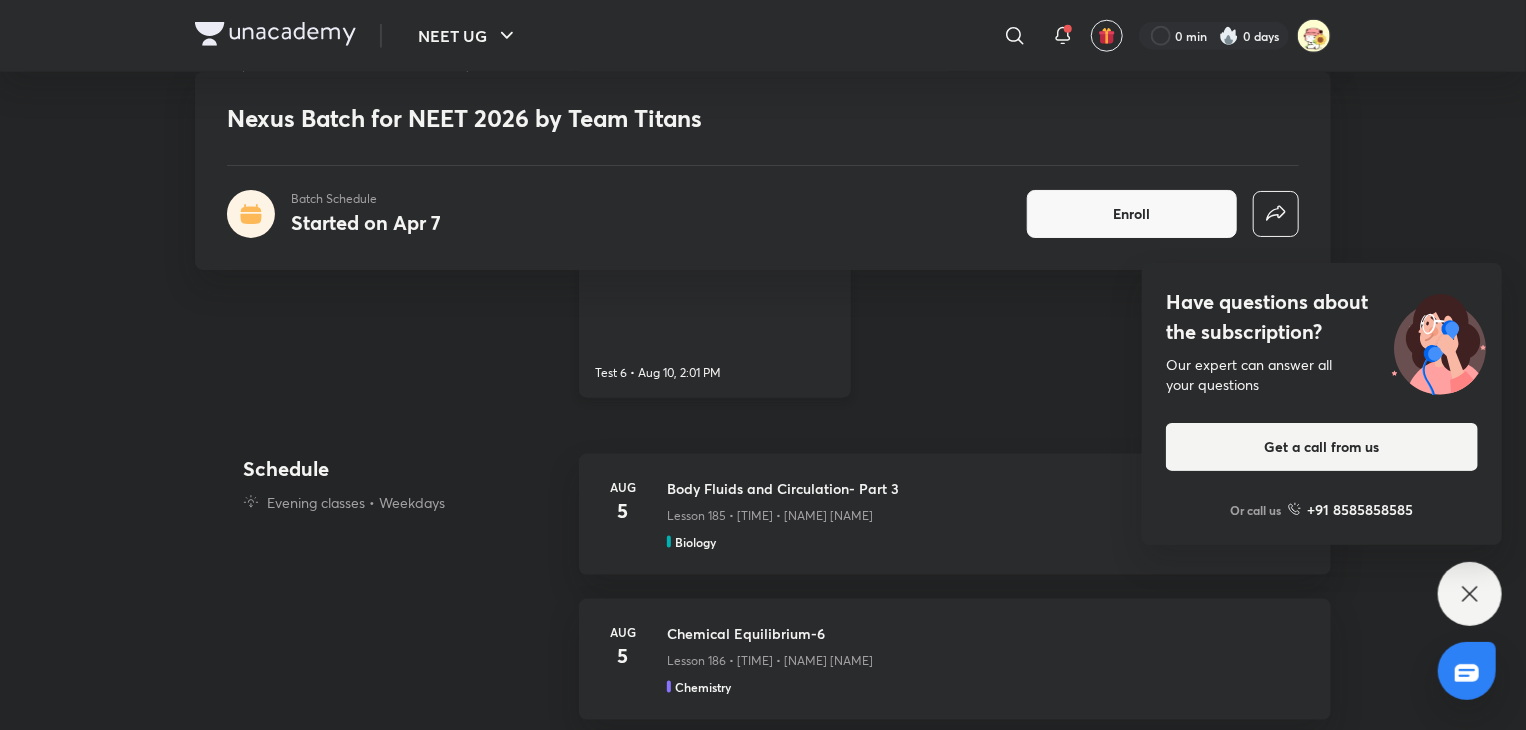 click on "Nexus NEET UG Test 6 • [DATE], [TIME]" at bounding box center (715, 313) 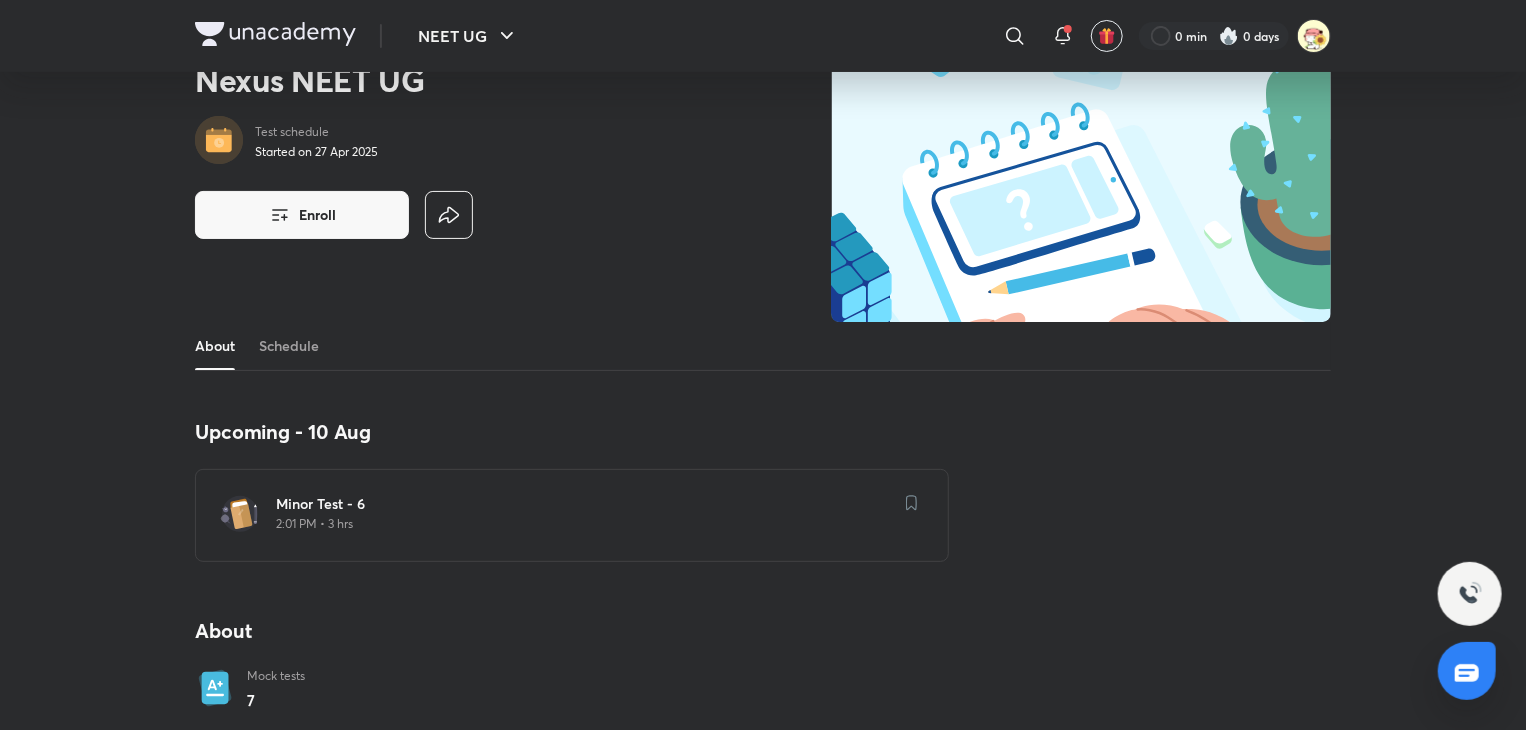 scroll, scrollTop: 91, scrollLeft: 0, axis: vertical 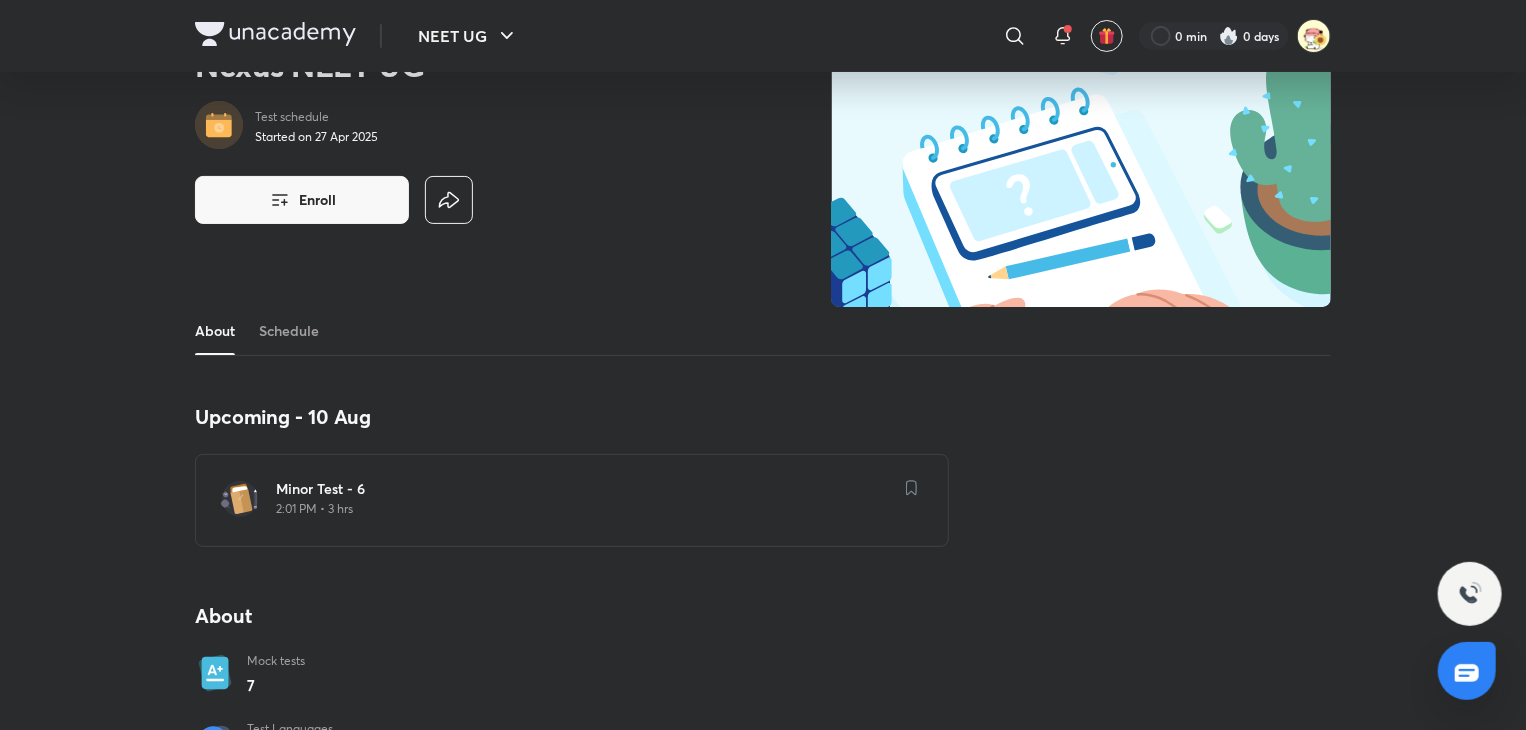click on "2:01 PM • 3 hrs" at bounding box center [584, 509] 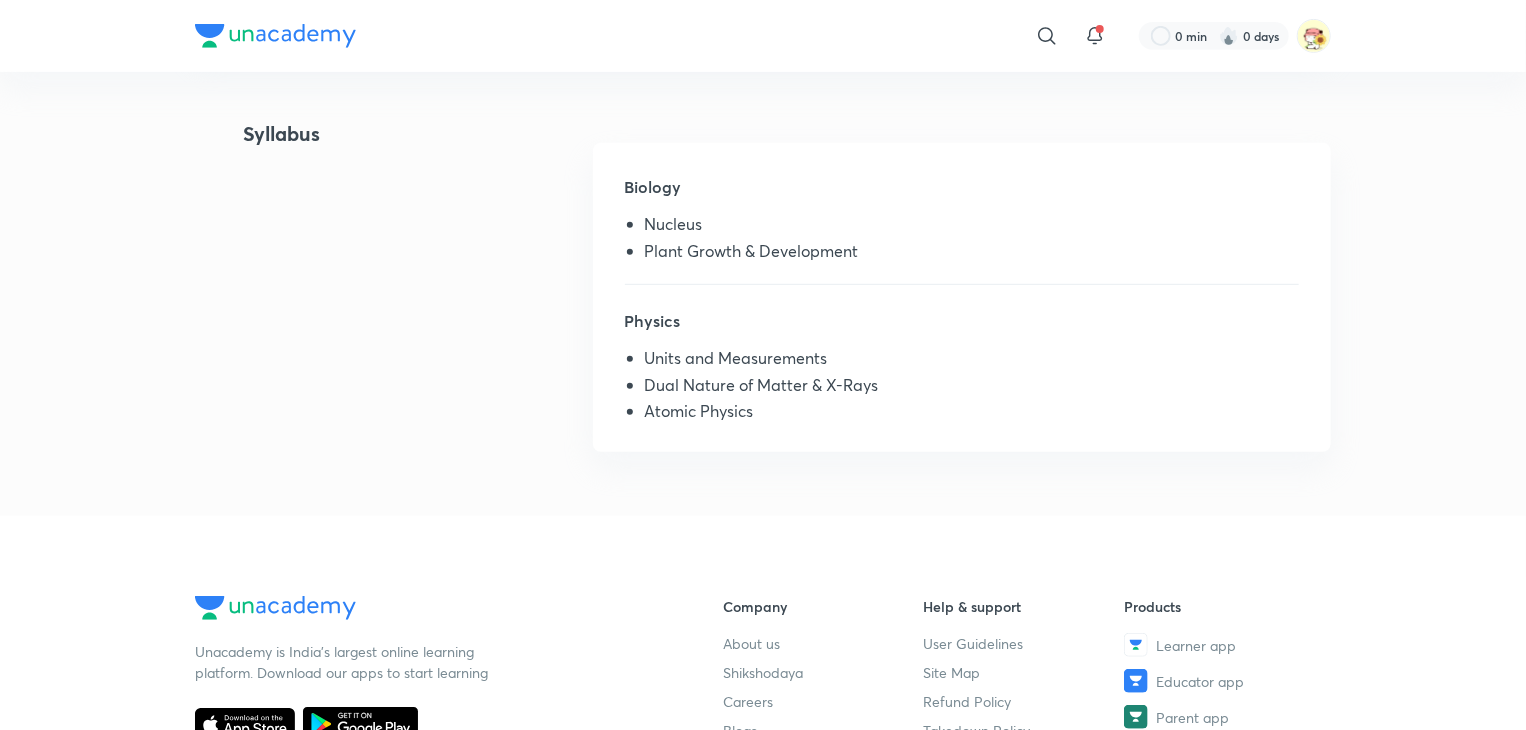 scroll, scrollTop: 199, scrollLeft: 0, axis: vertical 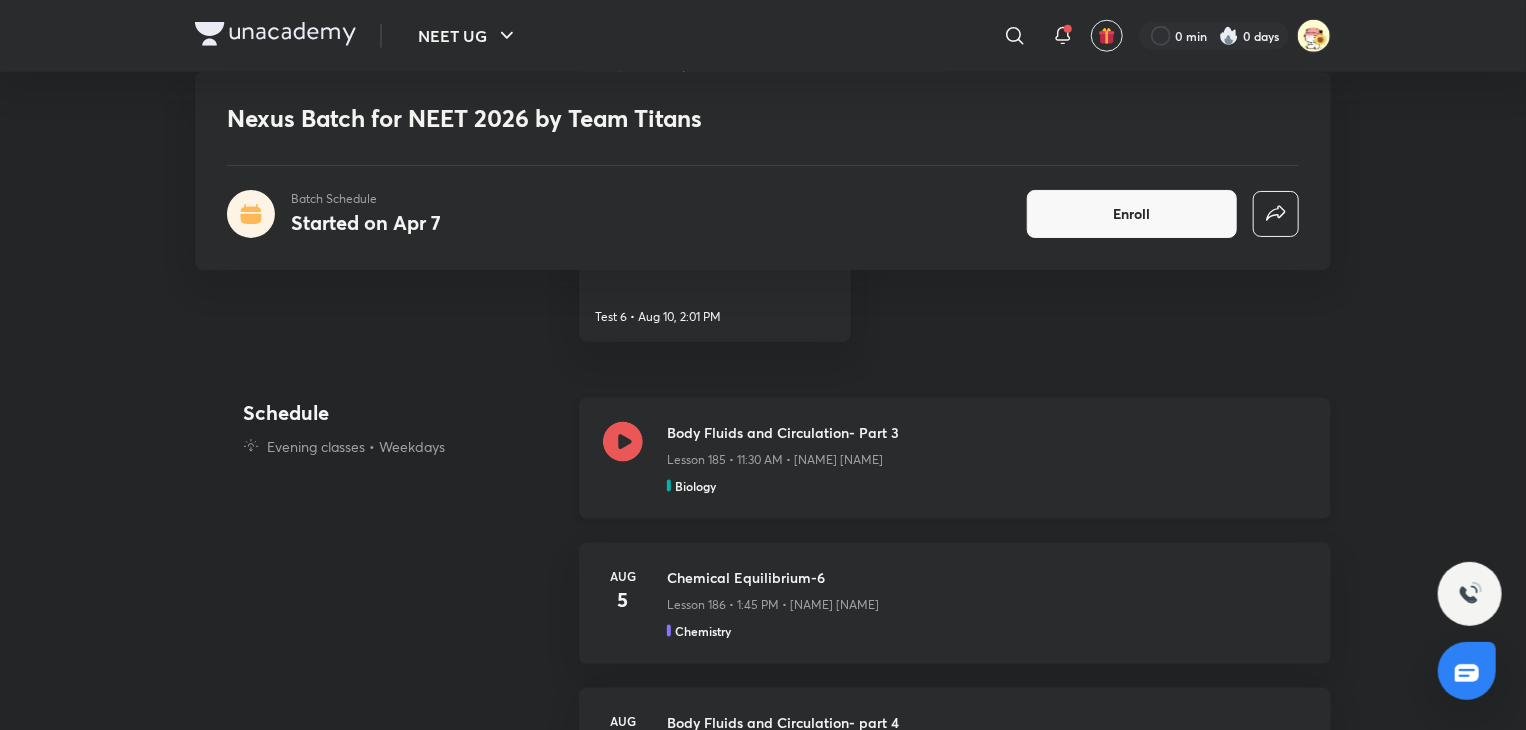 click at bounding box center (623, 458) 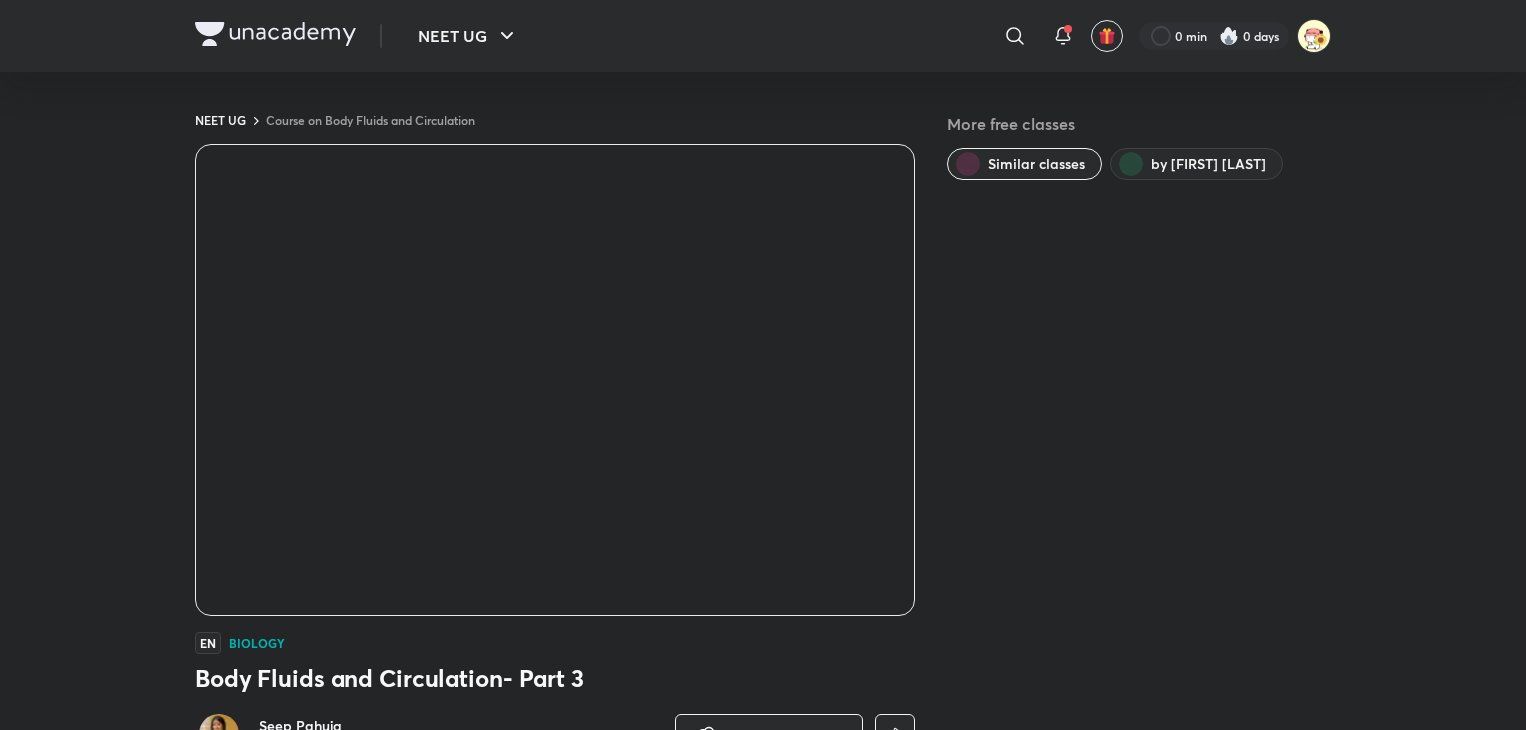 scroll, scrollTop: 0, scrollLeft: 0, axis: both 